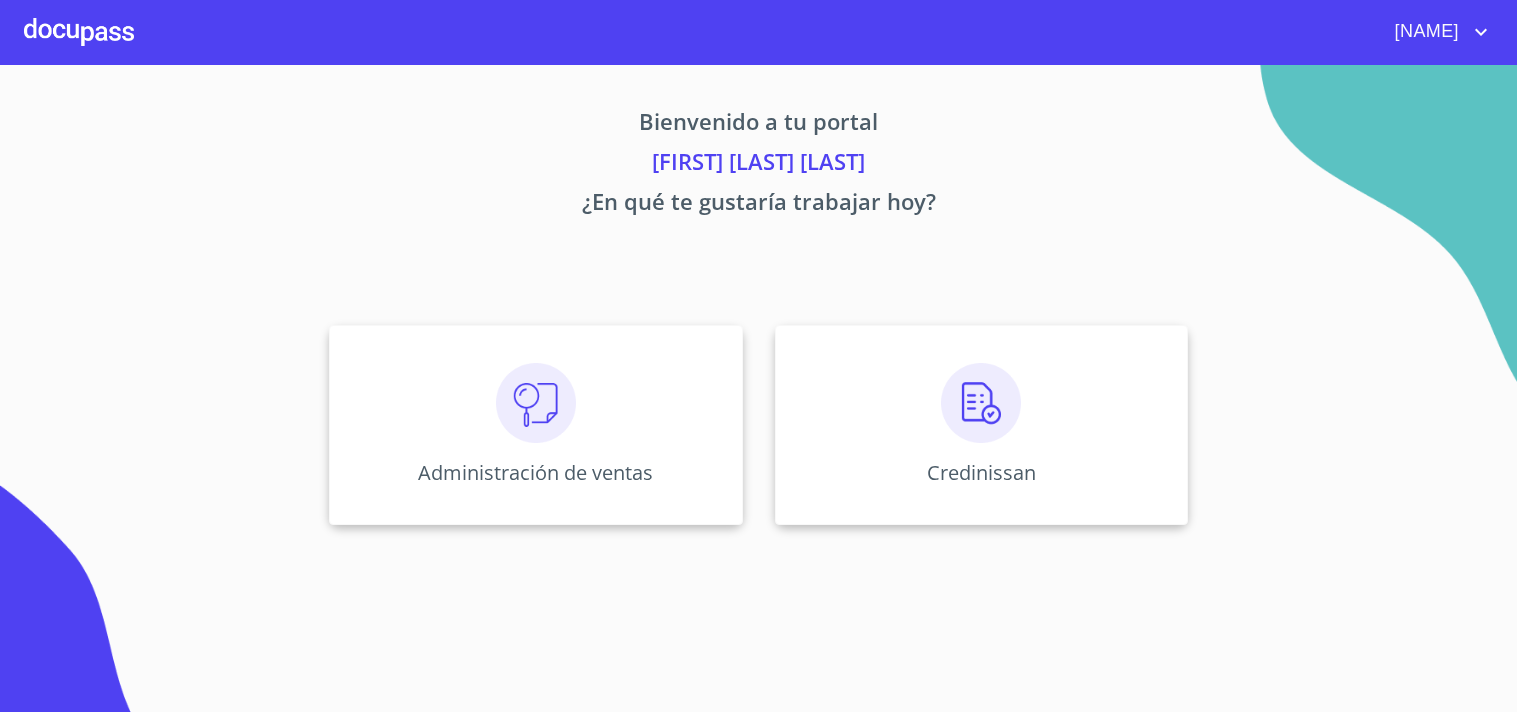 scroll, scrollTop: 0, scrollLeft: 0, axis: both 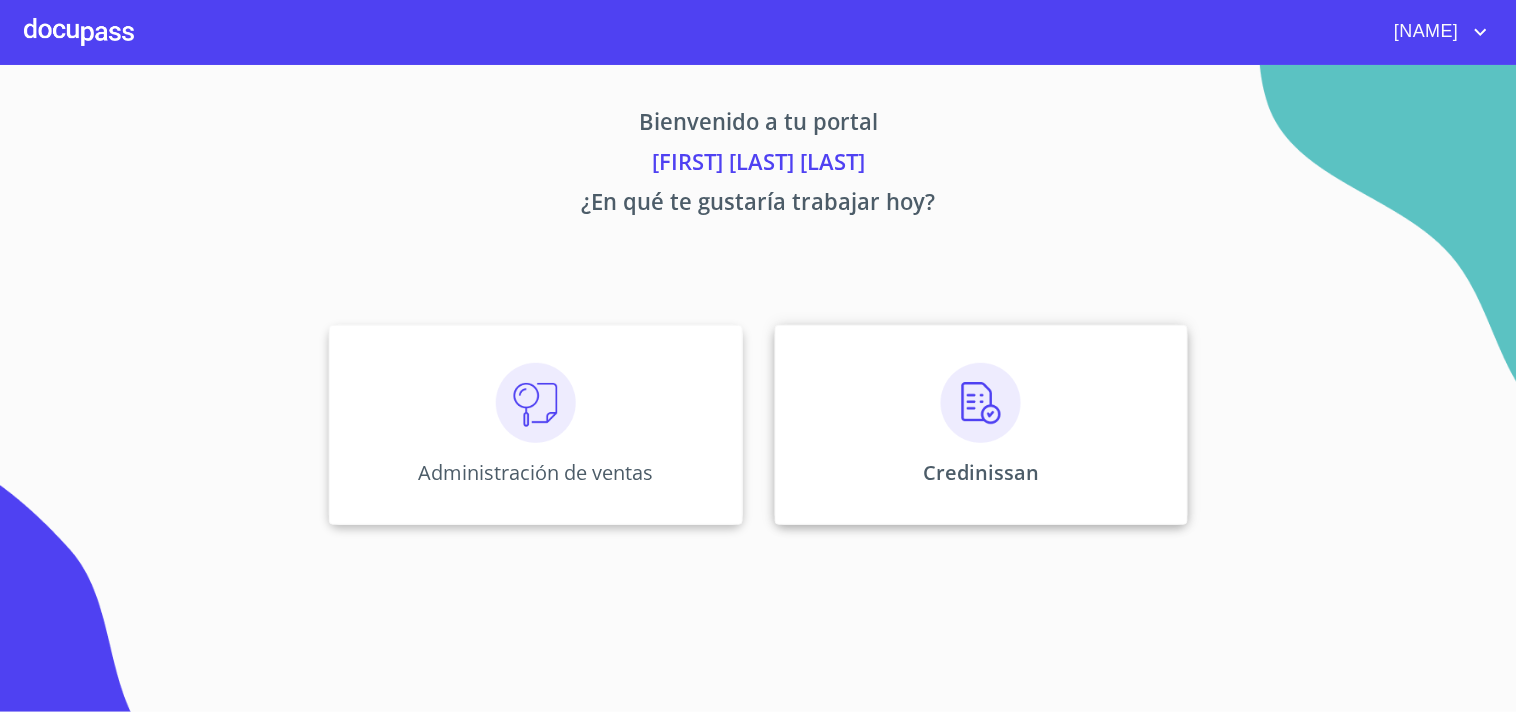 click on "Credinissan" at bounding box center (981, 425) 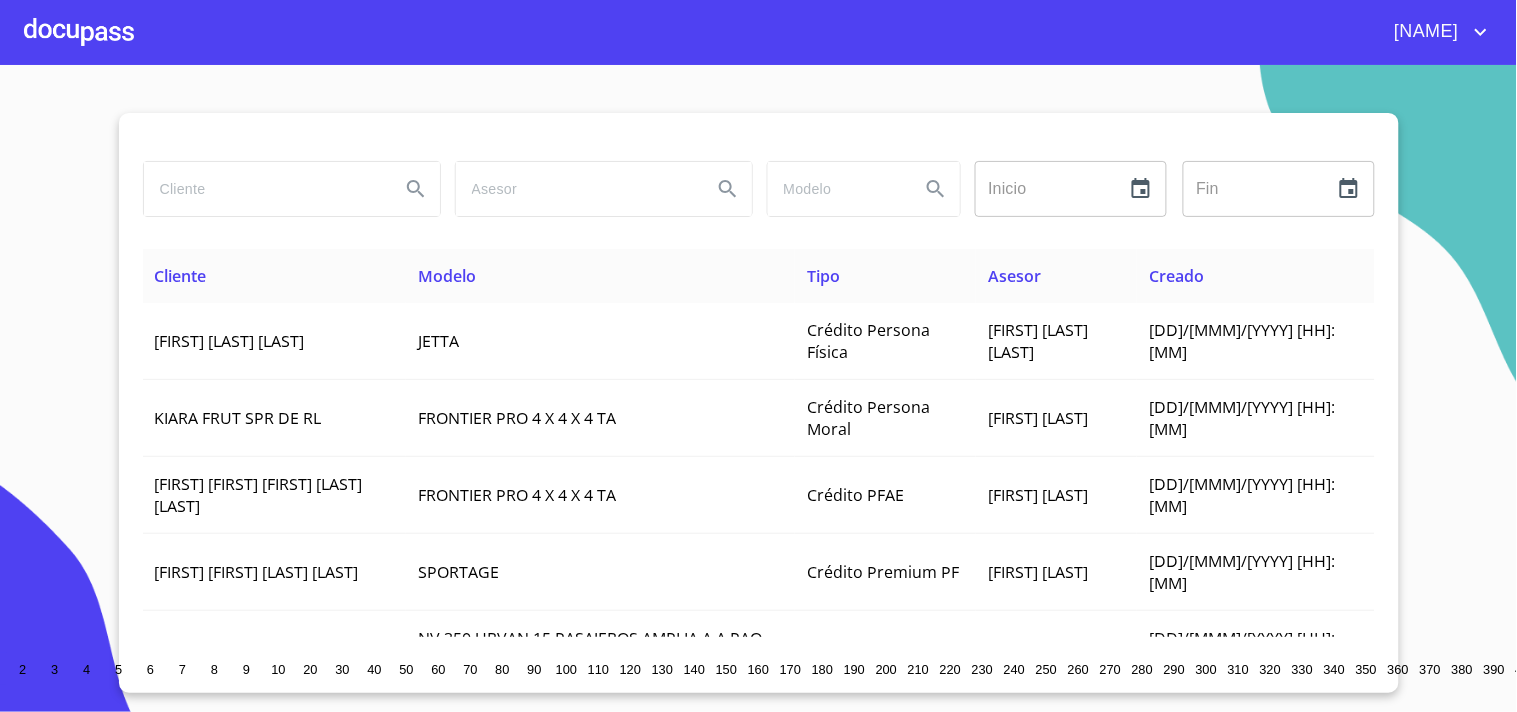 click at bounding box center (264, 189) 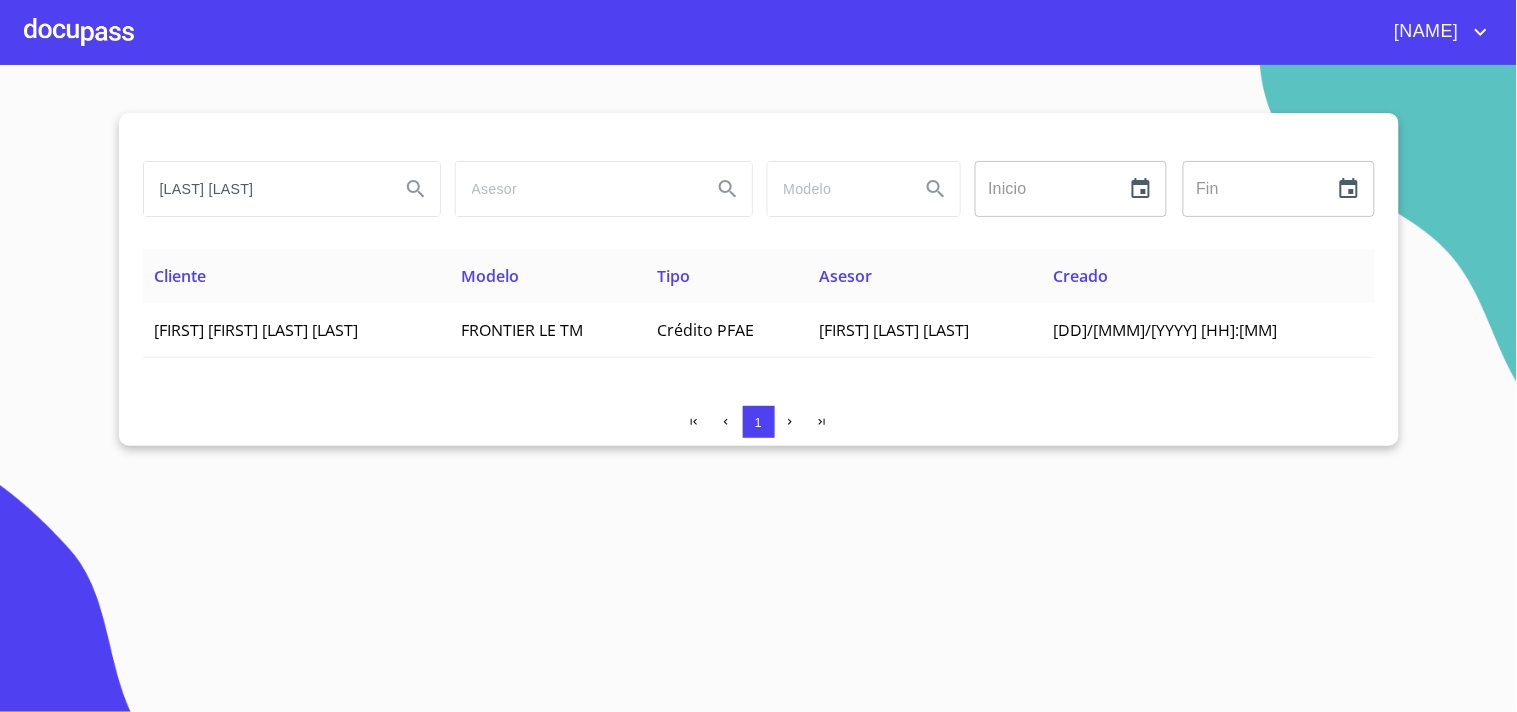 drag, startPoint x: 321, startPoint y: 193, endPoint x: 106, endPoint y: 192, distance: 215.00232 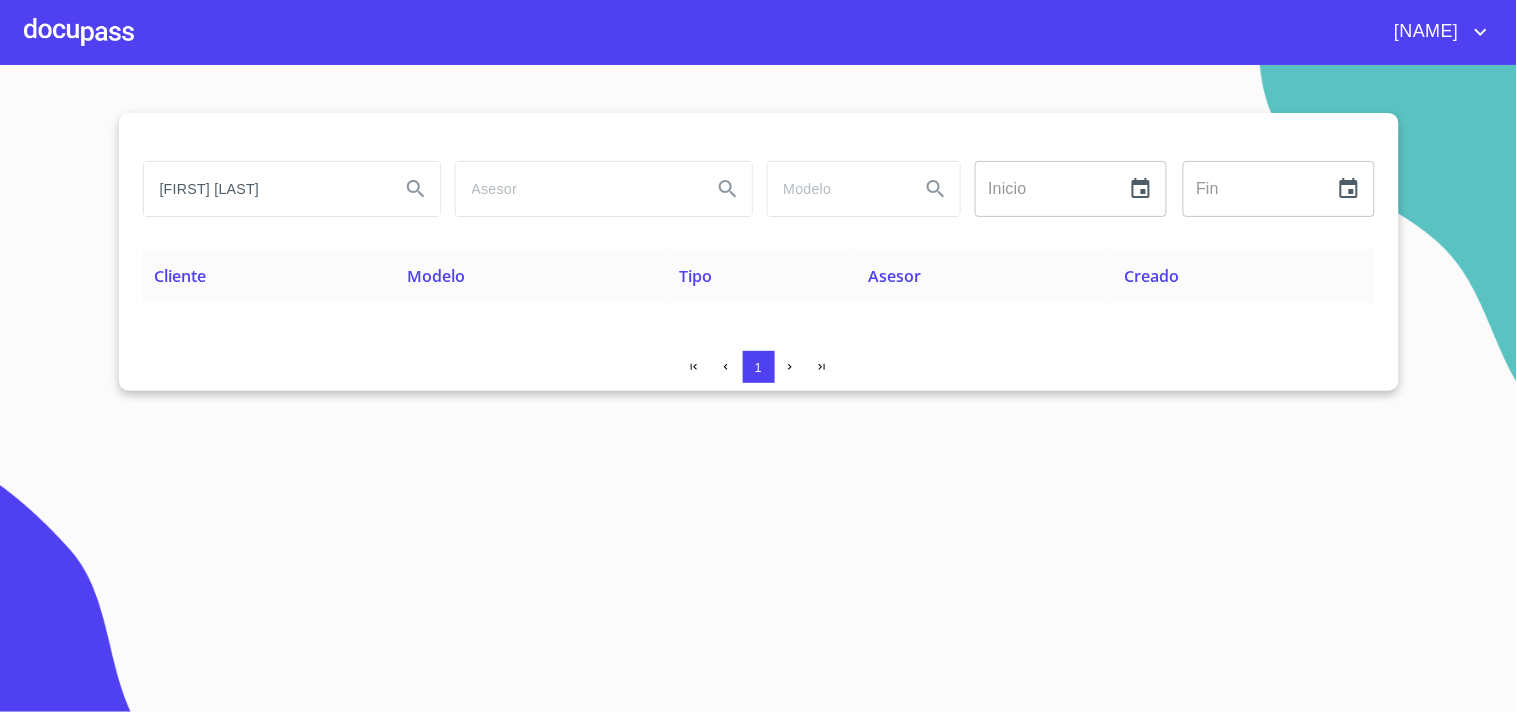drag, startPoint x: 271, startPoint y: 194, endPoint x: 0, endPoint y: 188, distance: 271.0664 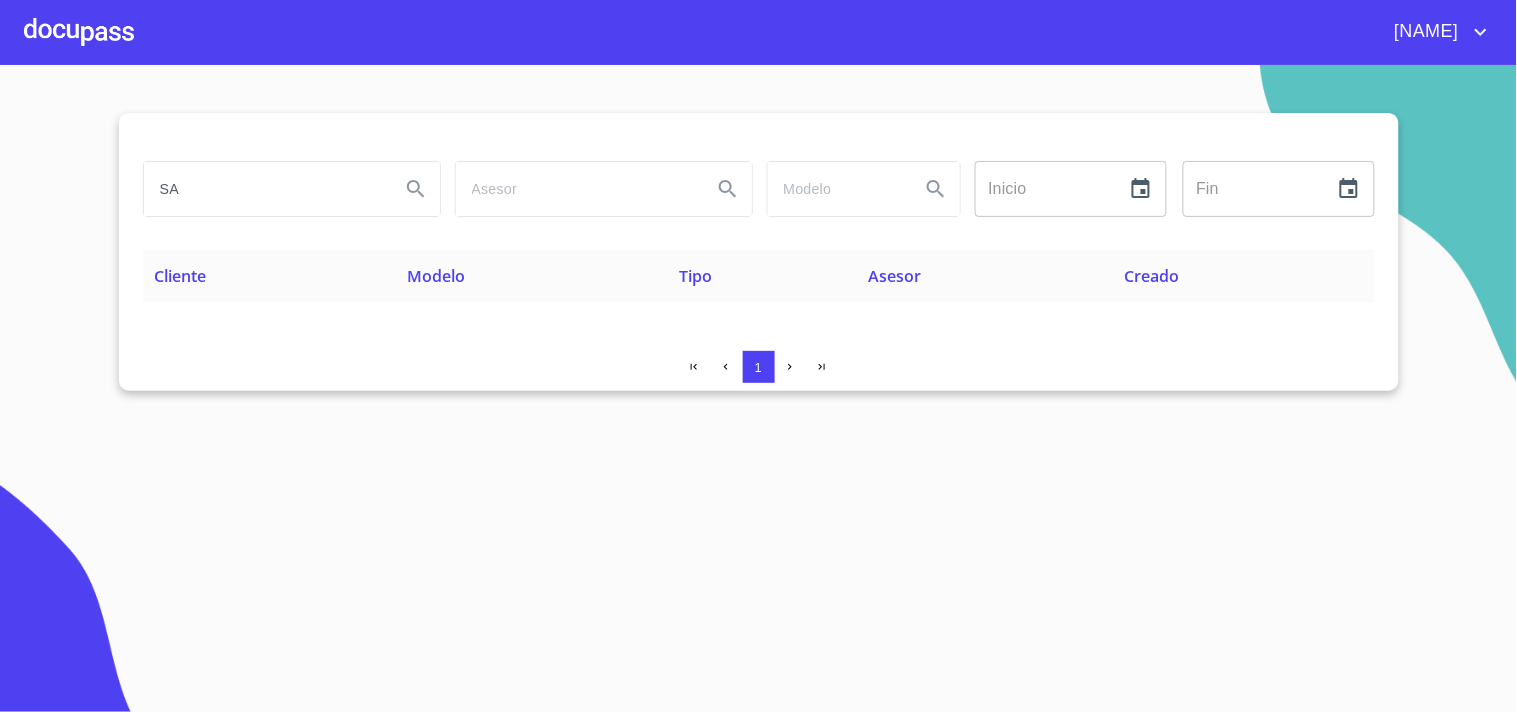 type on "S" 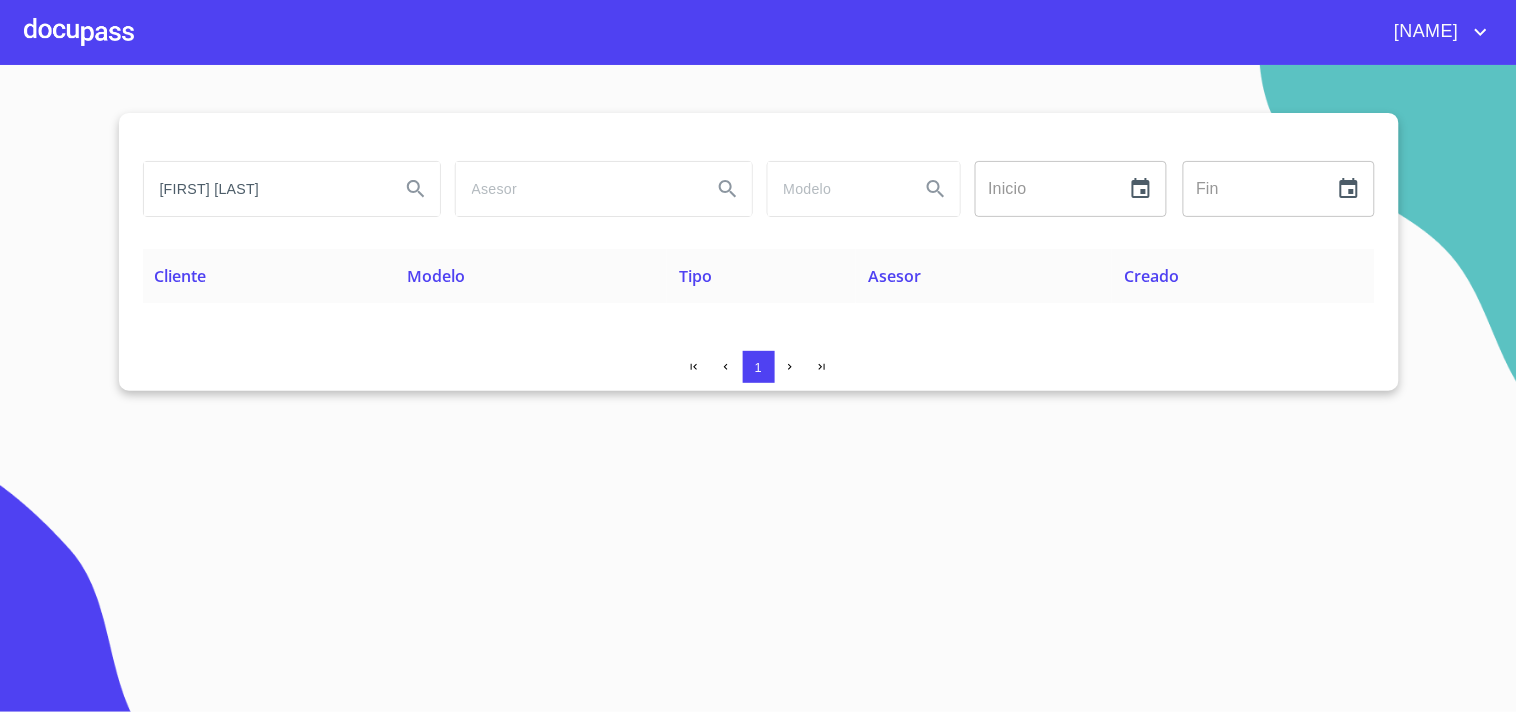 click on "[FIRST] [LAST]" at bounding box center (264, 189) 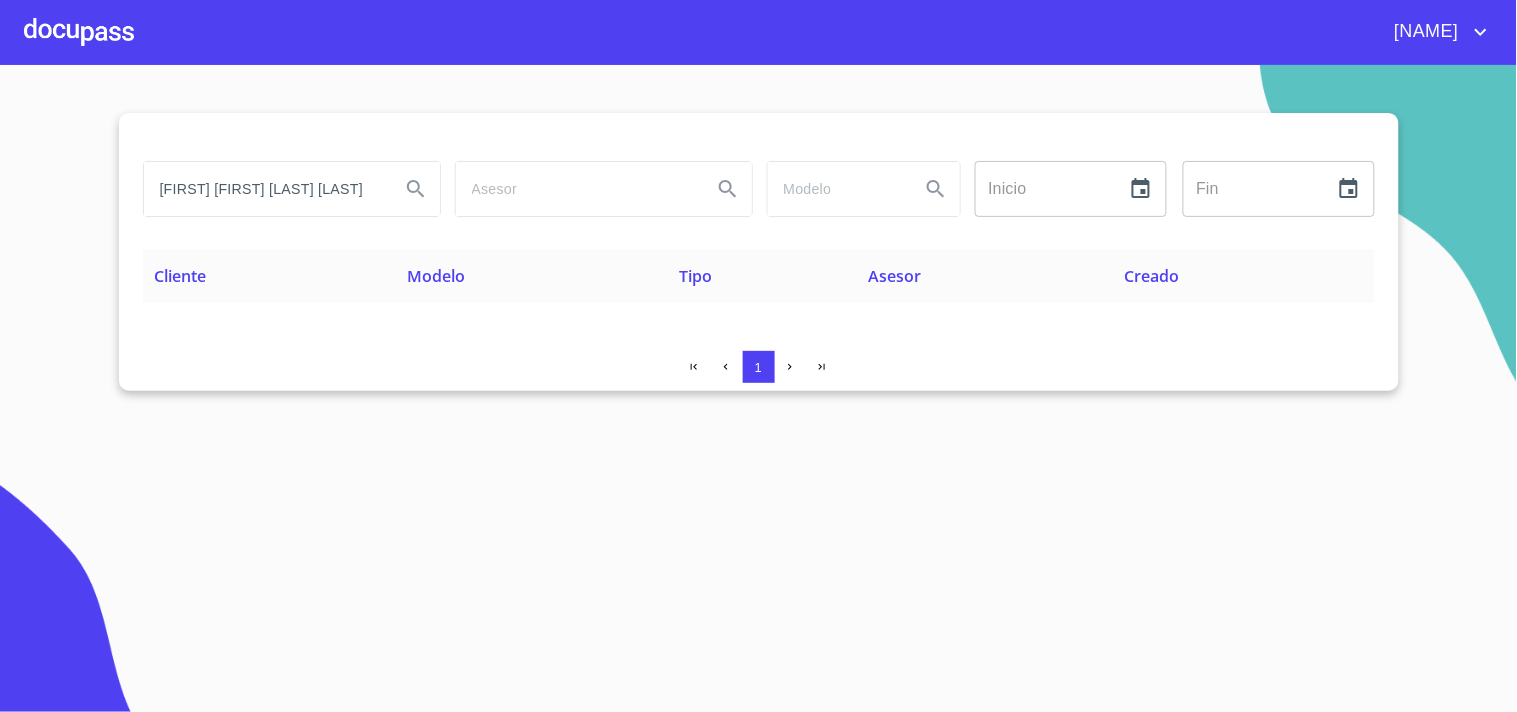 type on "[FIRST] [FIRST] [LAST] [LAST]" 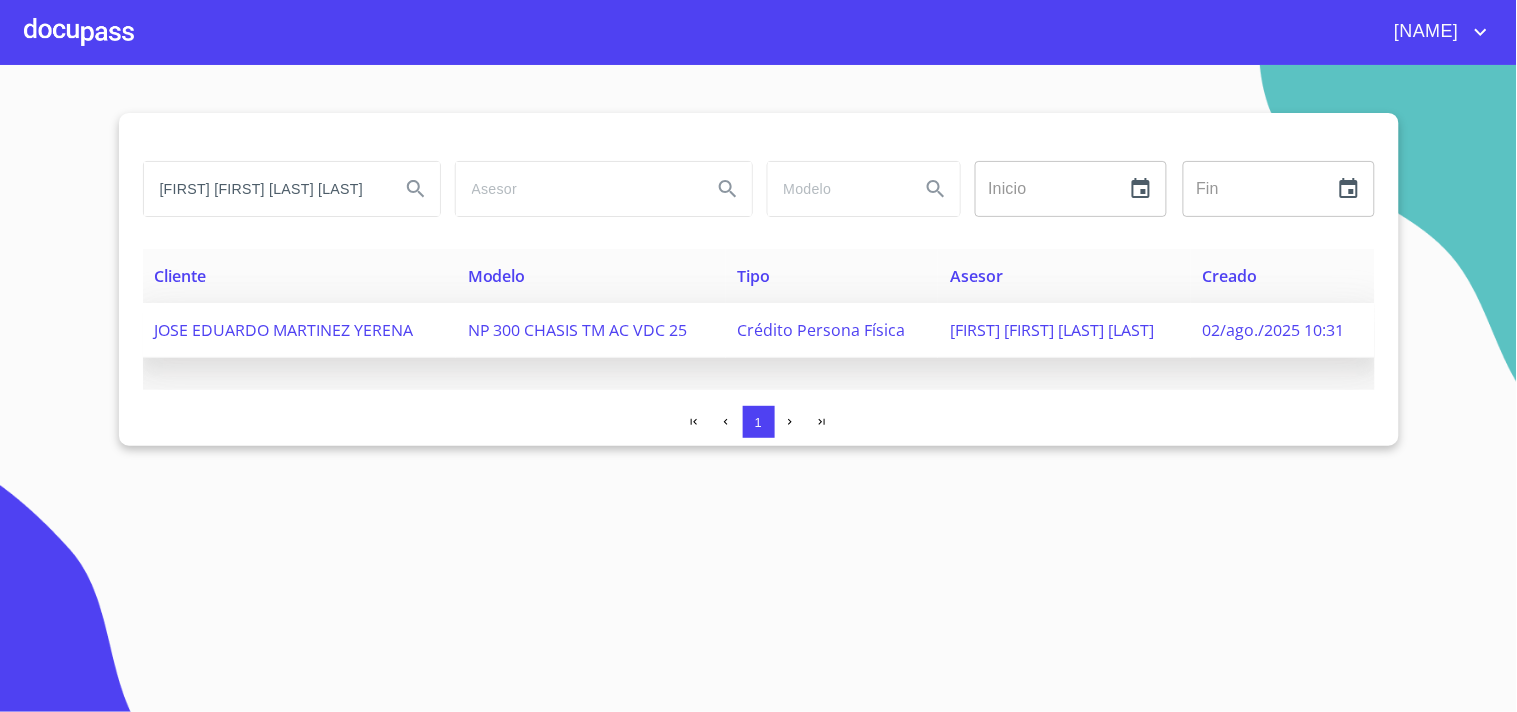click on "JOSE EDUARDO MARTINEZ YERENA" at bounding box center [284, 330] 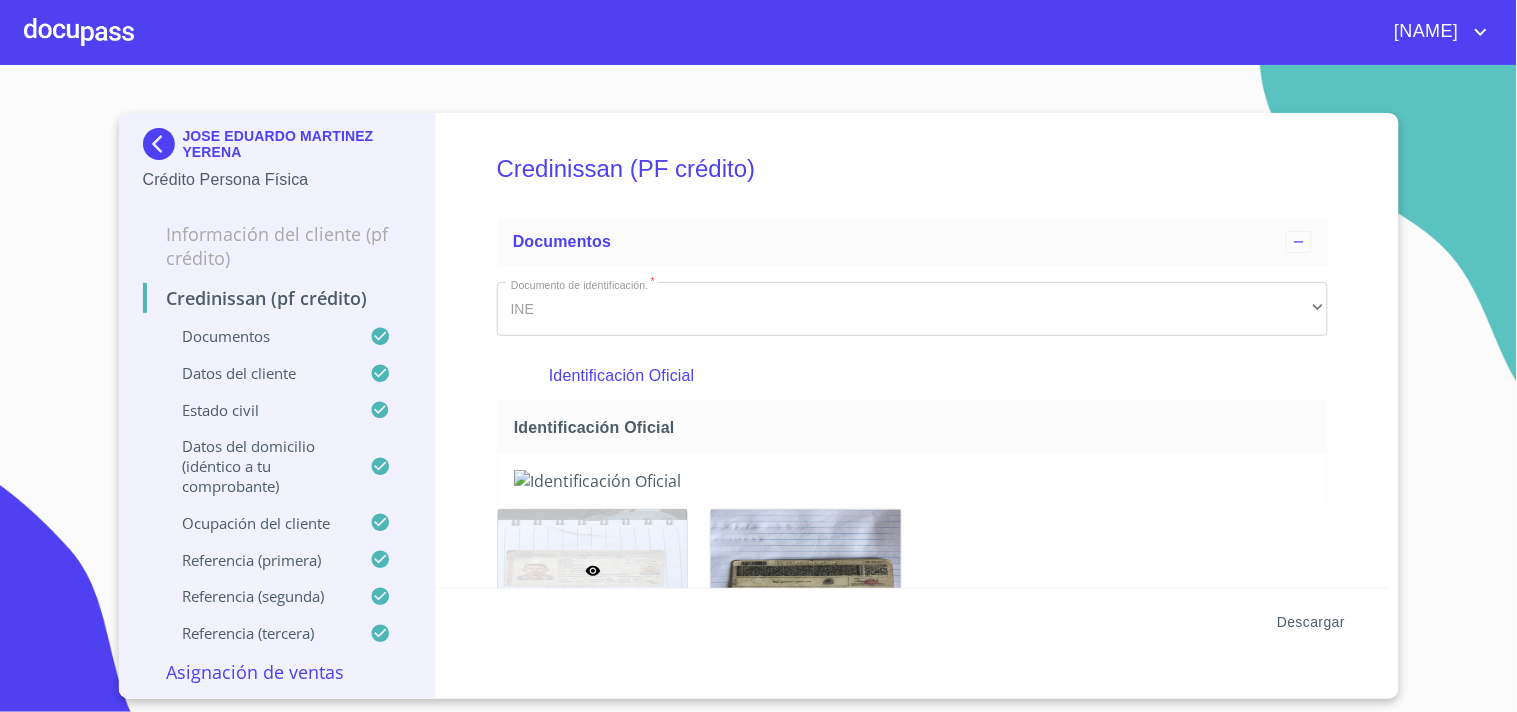 click on "Descargar" at bounding box center (1311, 622) 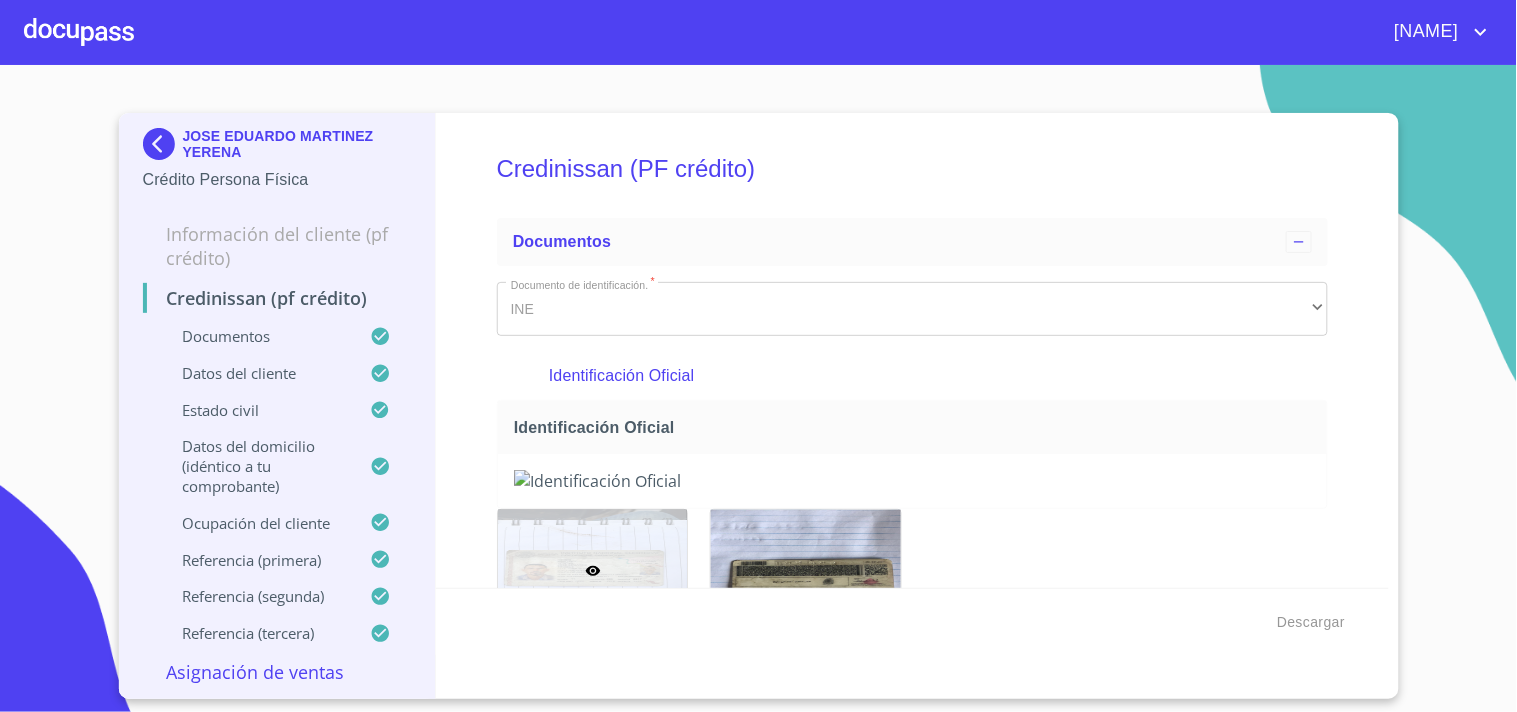 type 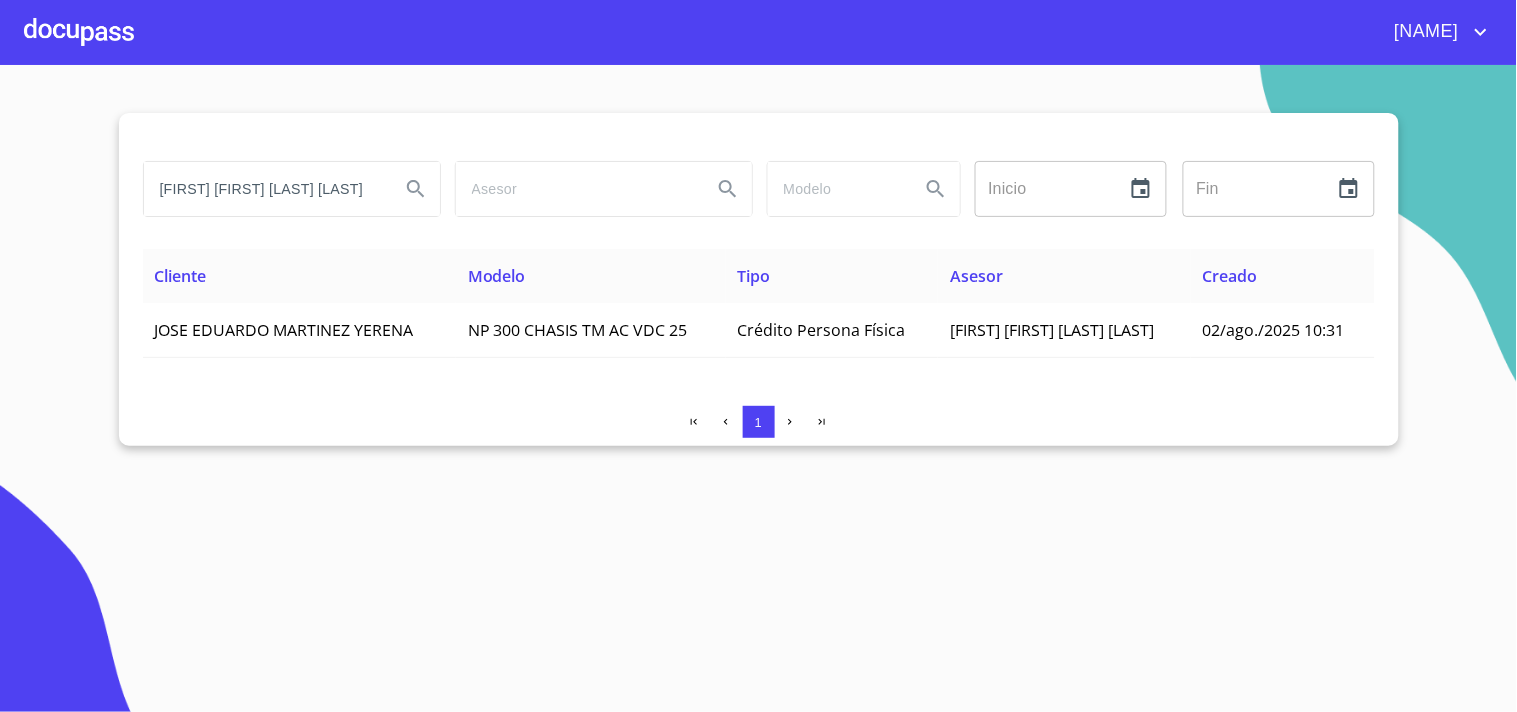 click on "[FIRST] [FIRST] [LAST] [LAST]" at bounding box center [264, 189] 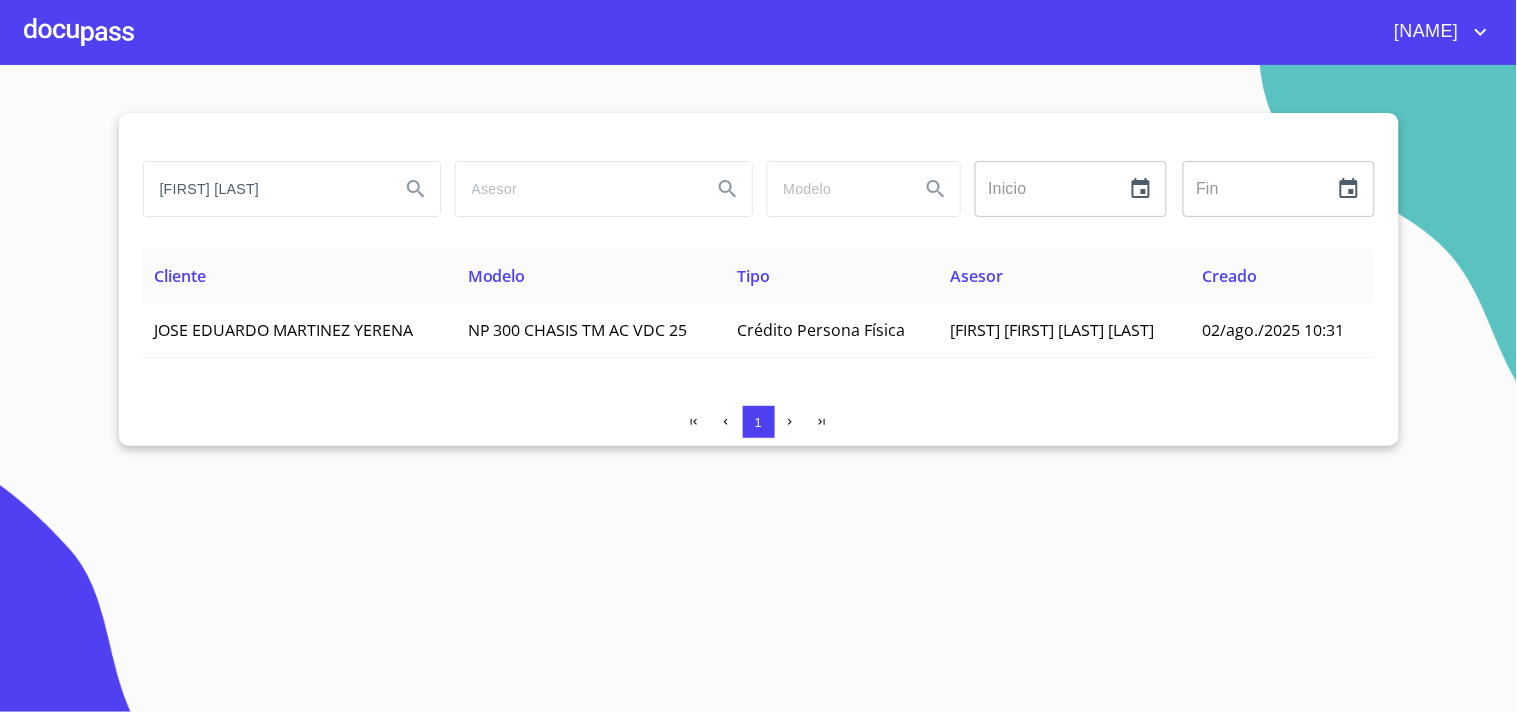 type on "[FIRST] [LAST]" 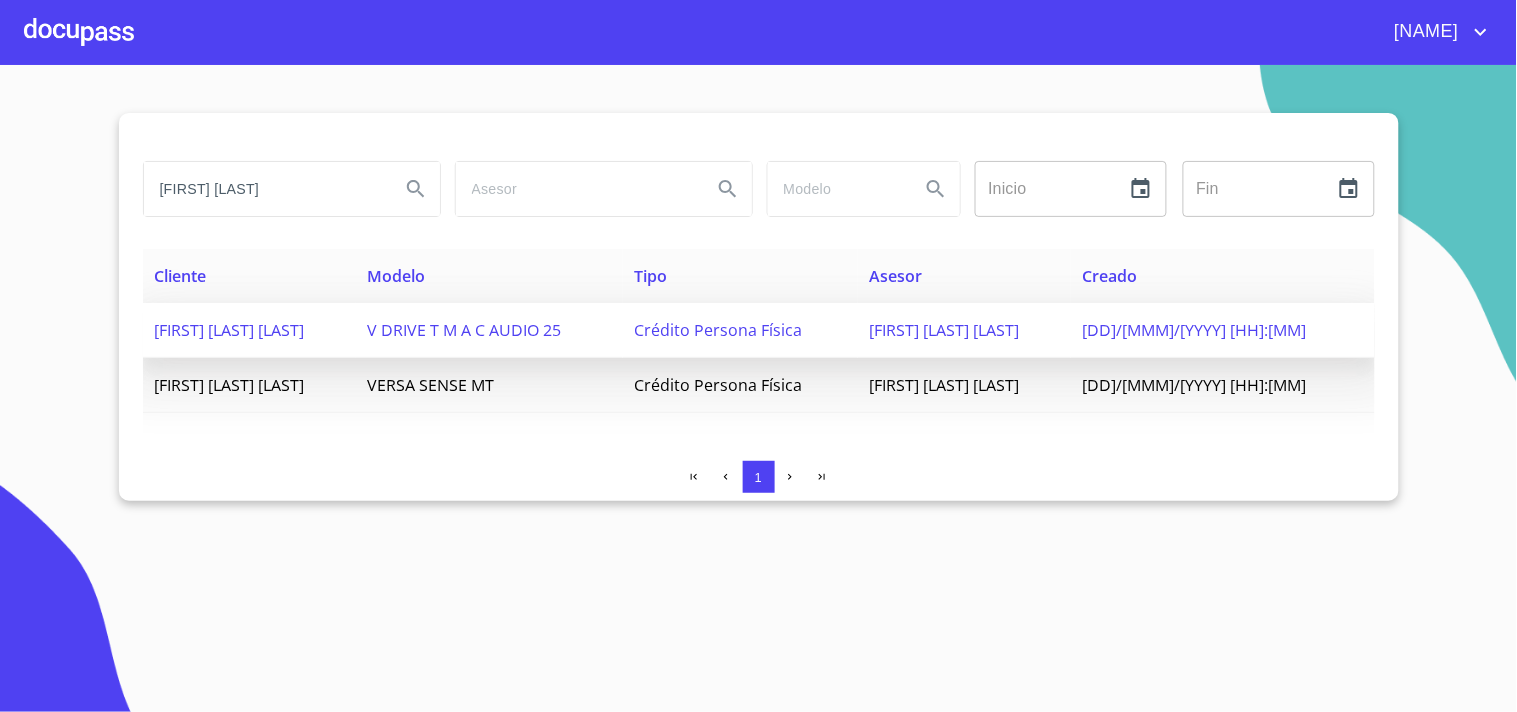 click on "[FIRST] [LAST] [LAST]" at bounding box center [230, 330] 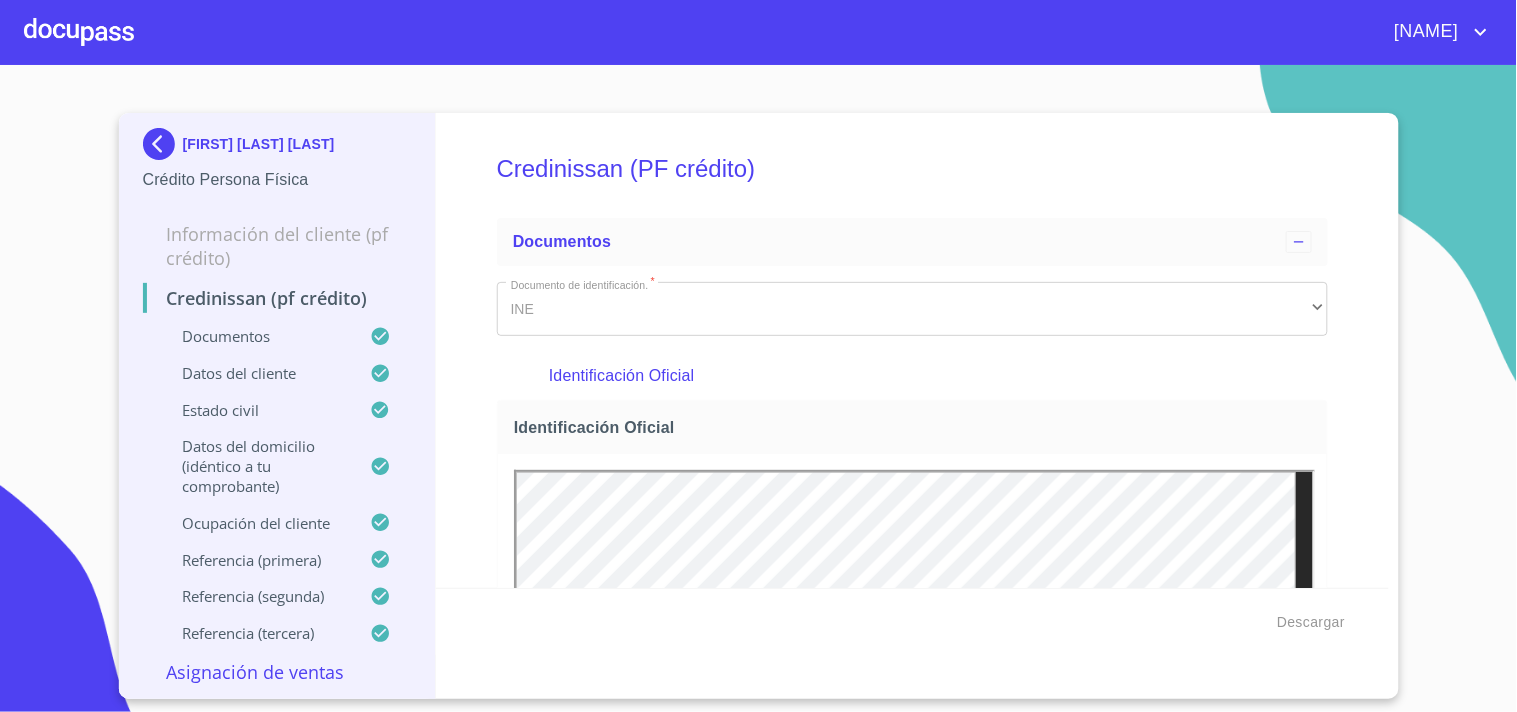 scroll, scrollTop: 0, scrollLeft: 0, axis: both 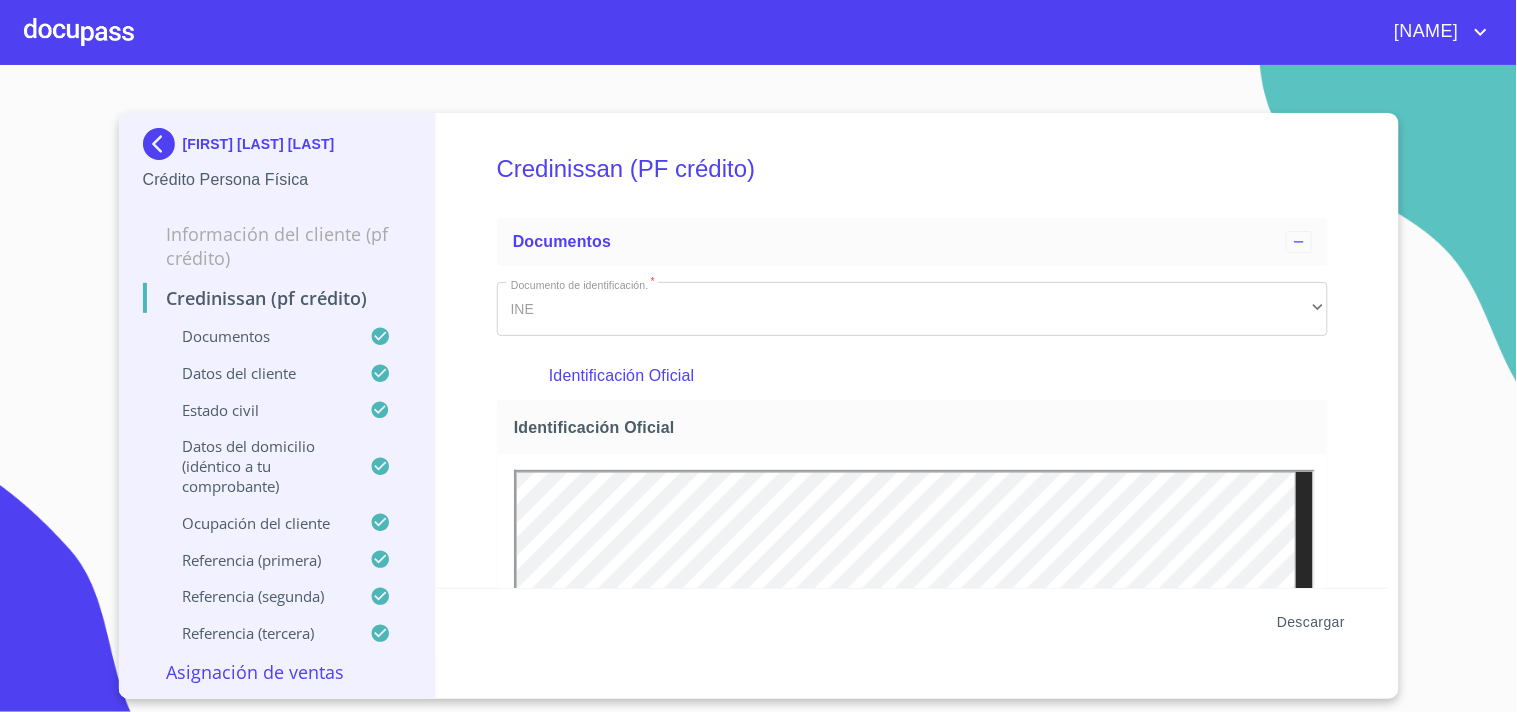 click on "Descargar" at bounding box center [1311, 622] 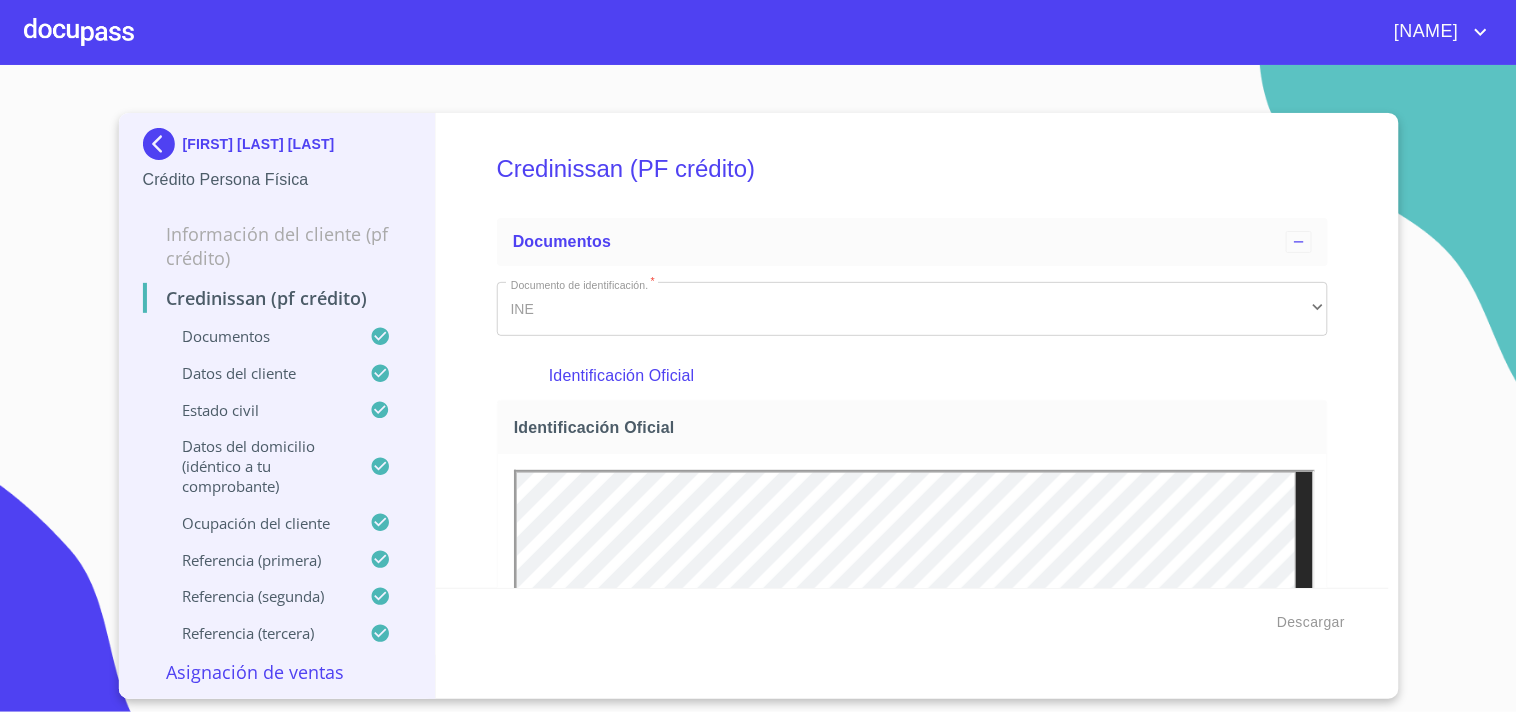 type 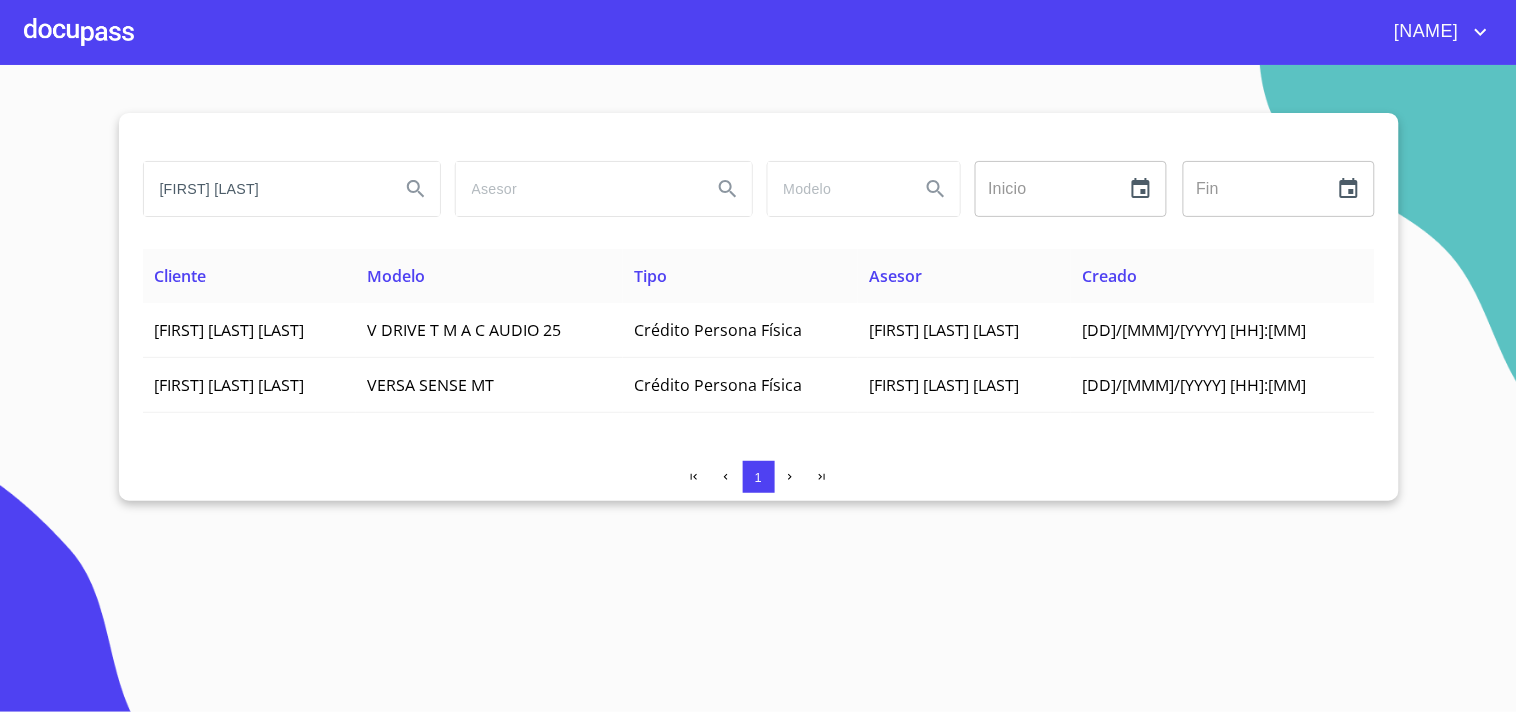 click on "[FIRST] [LAST]" at bounding box center [264, 189] 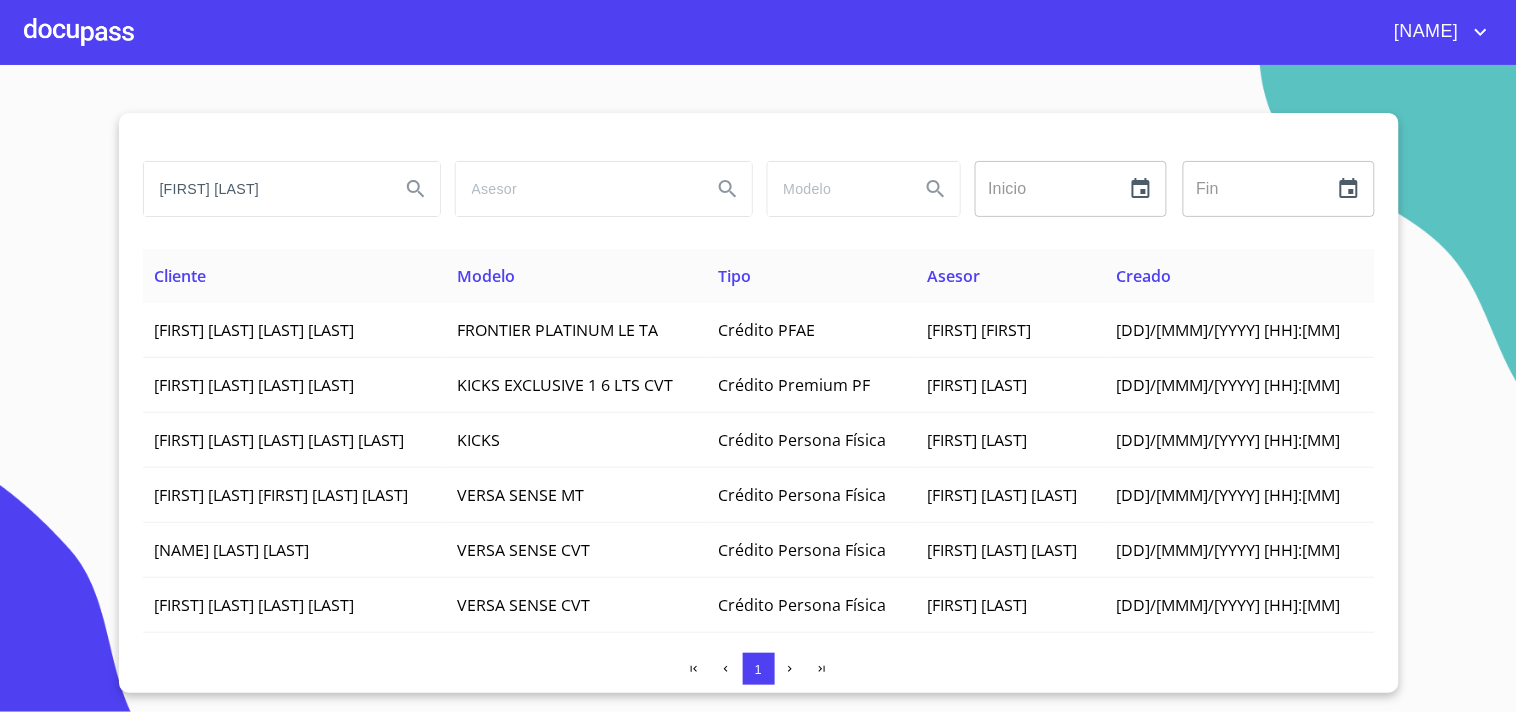 click on "[FIRST] [LAST]" at bounding box center (264, 189) 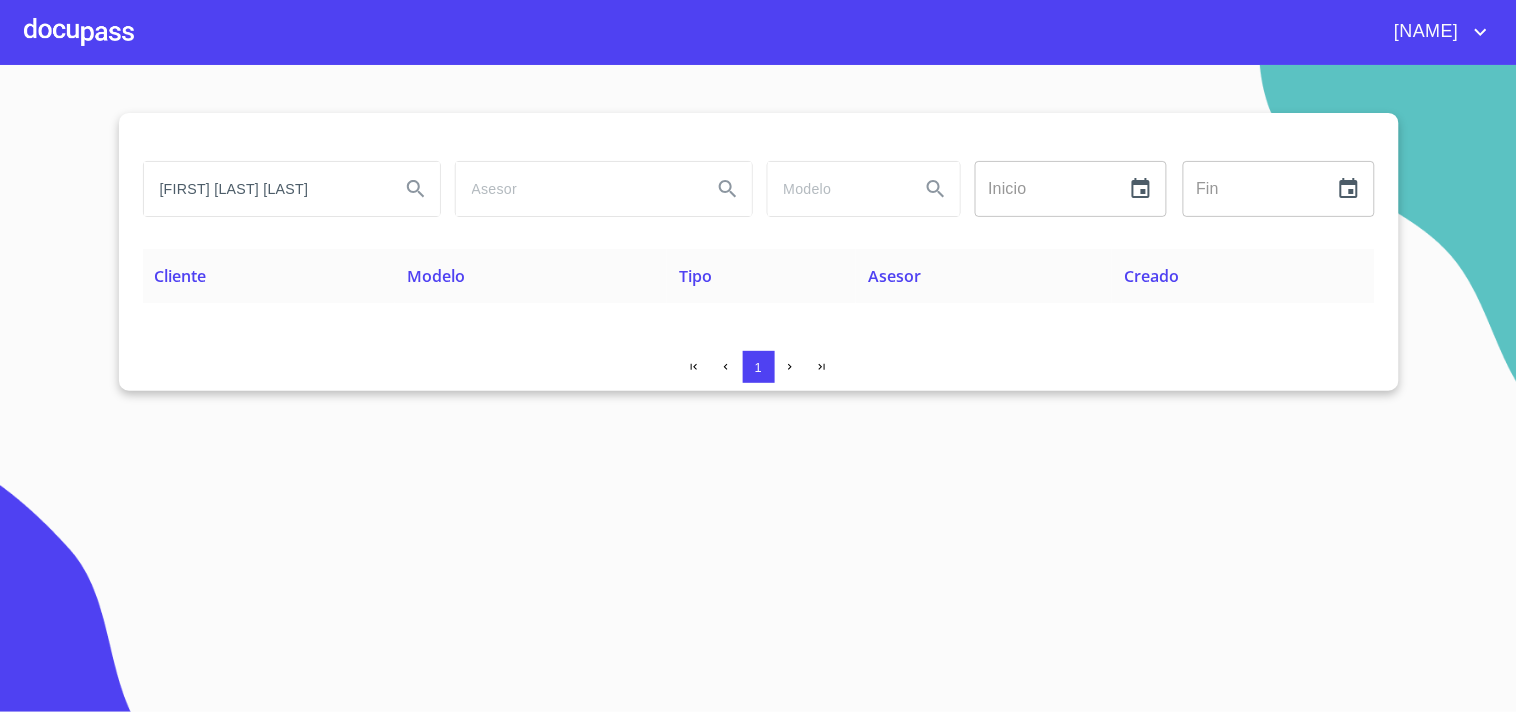 click on "[FIRST] [LAST] [LAST]" at bounding box center [264, 189] 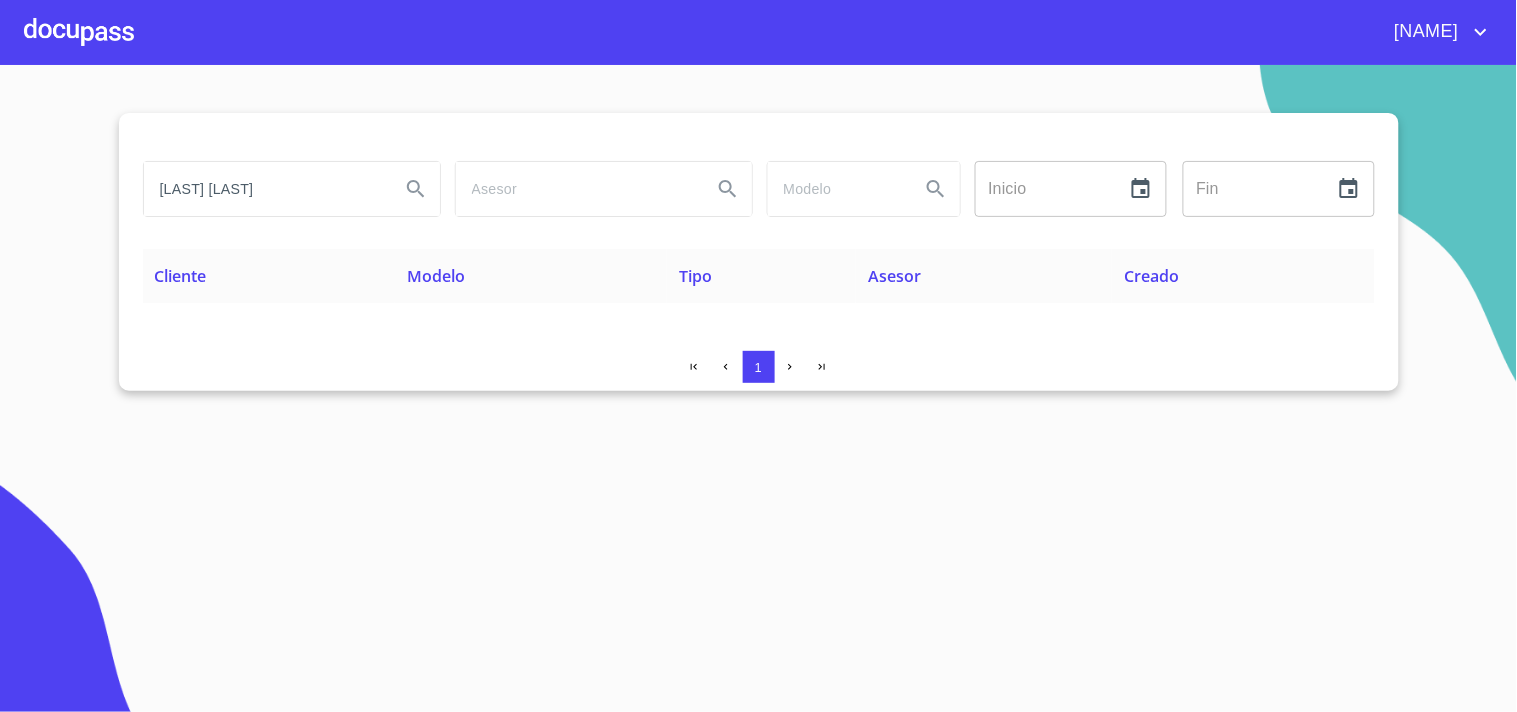 type on "[LAST] [LAST]" 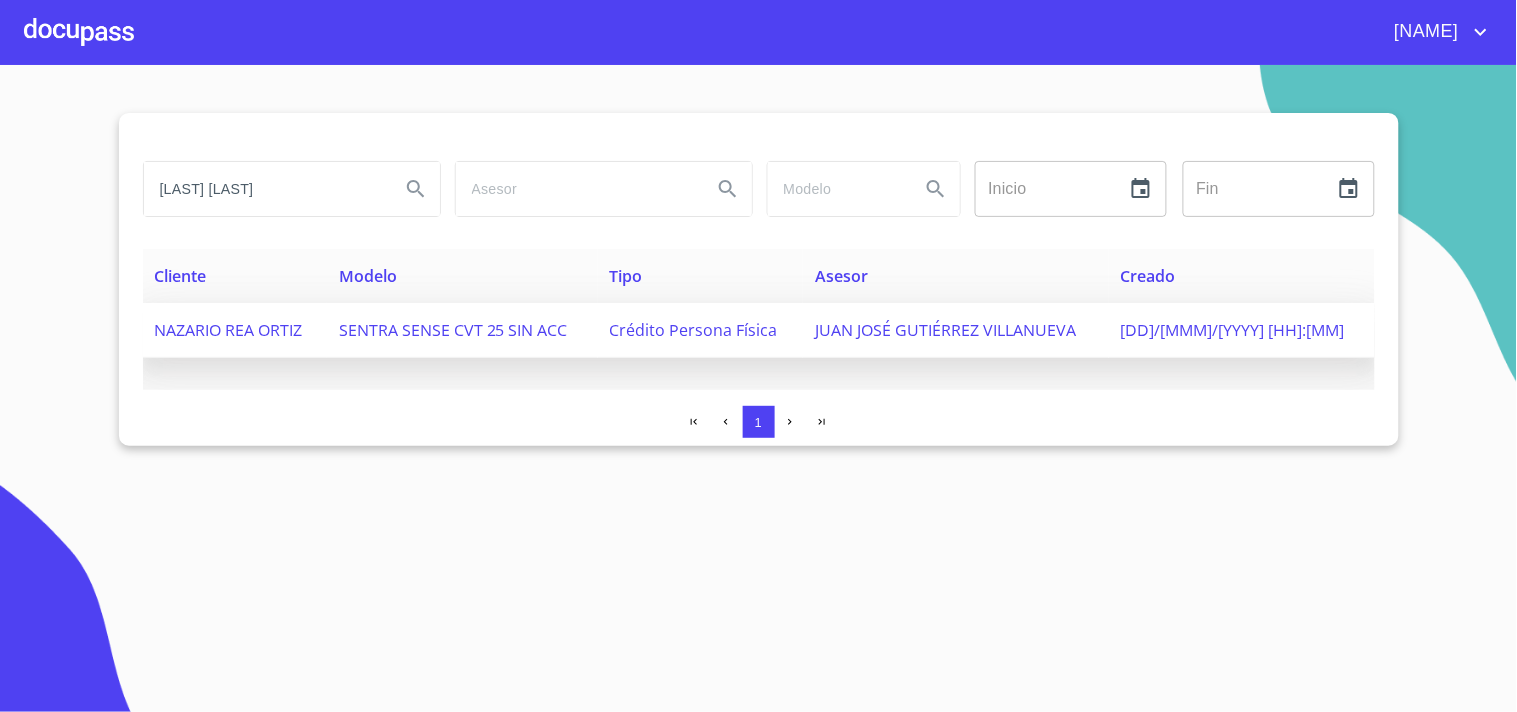 click on "NAZARIO REA ORTIZ" at bounding box center (229, 330) 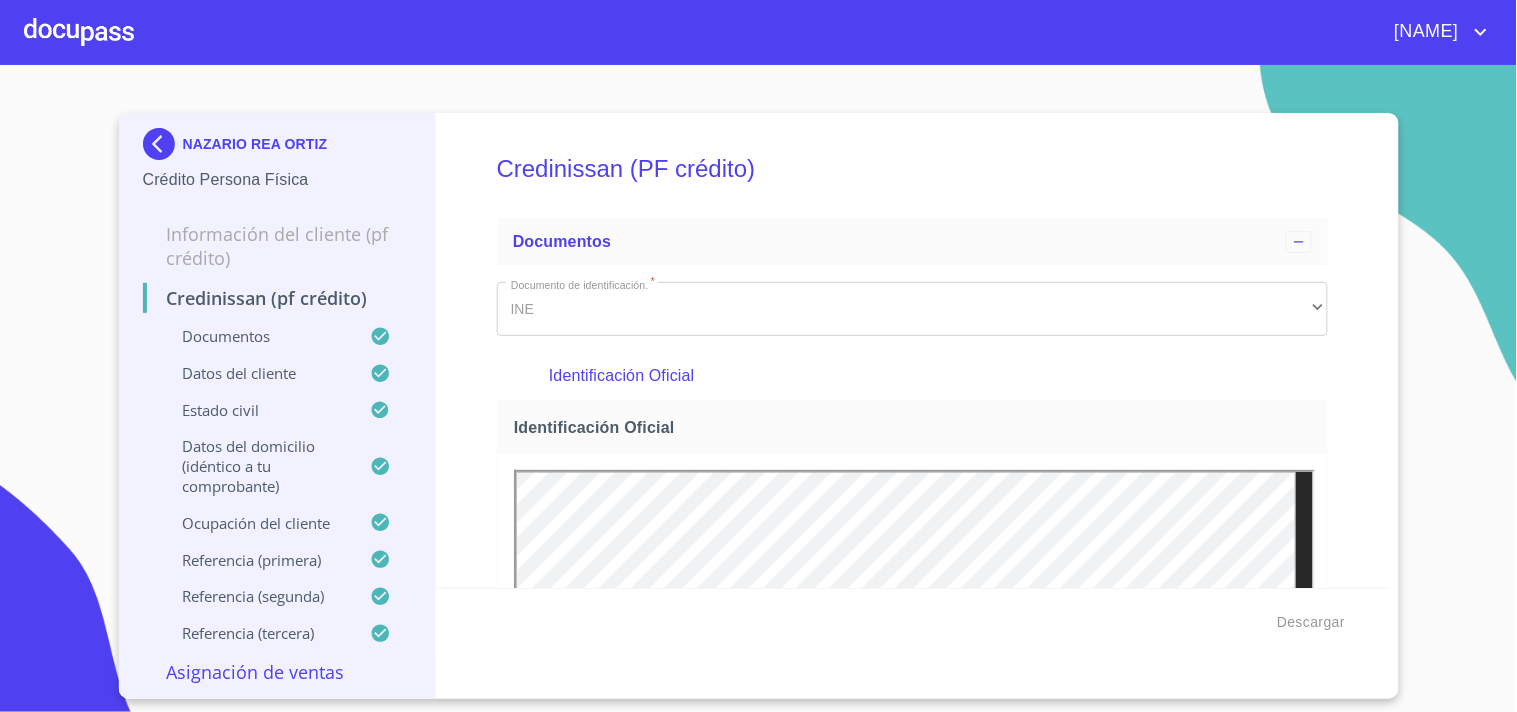scroll, scrollTop: 0, scrollLeft: 0, axis: both 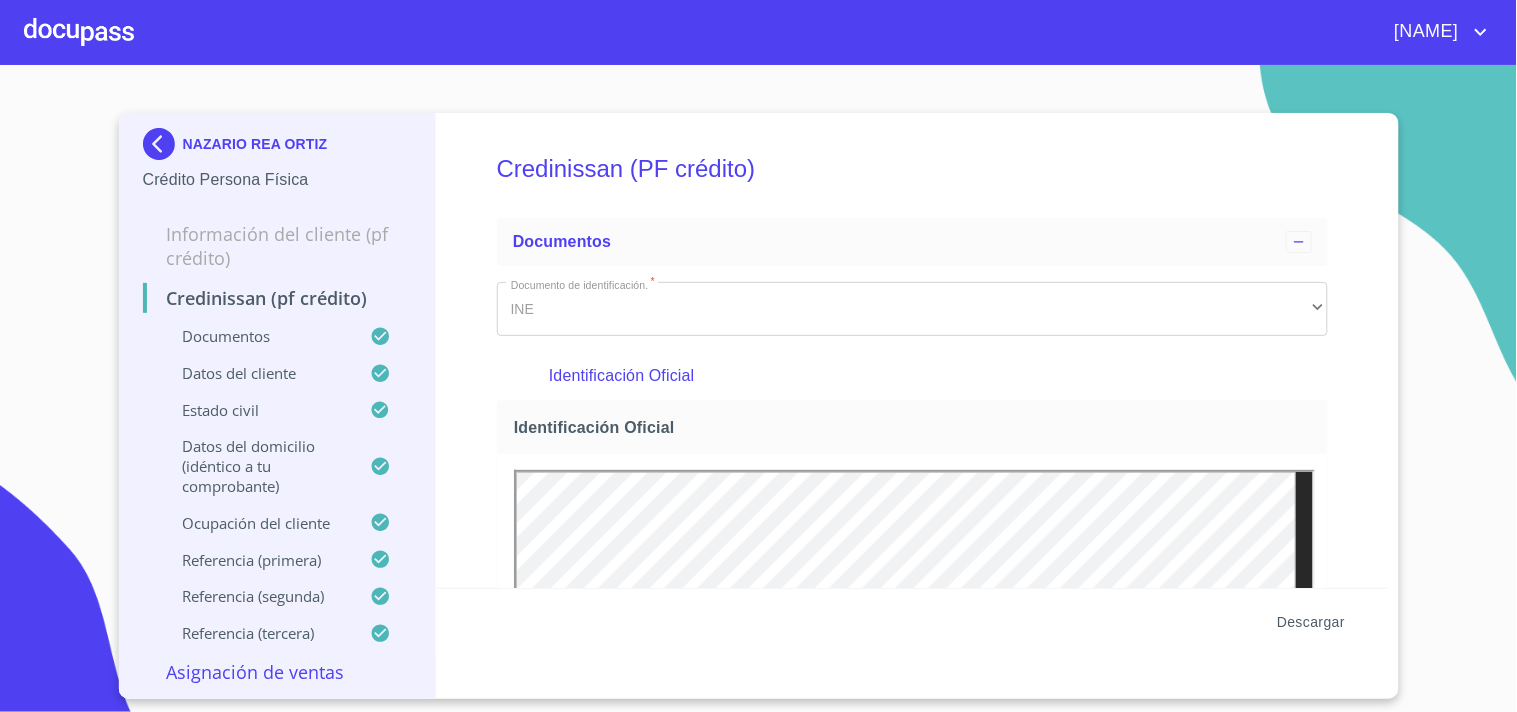 click on "Descargar" at bounding box center (1311, 622) 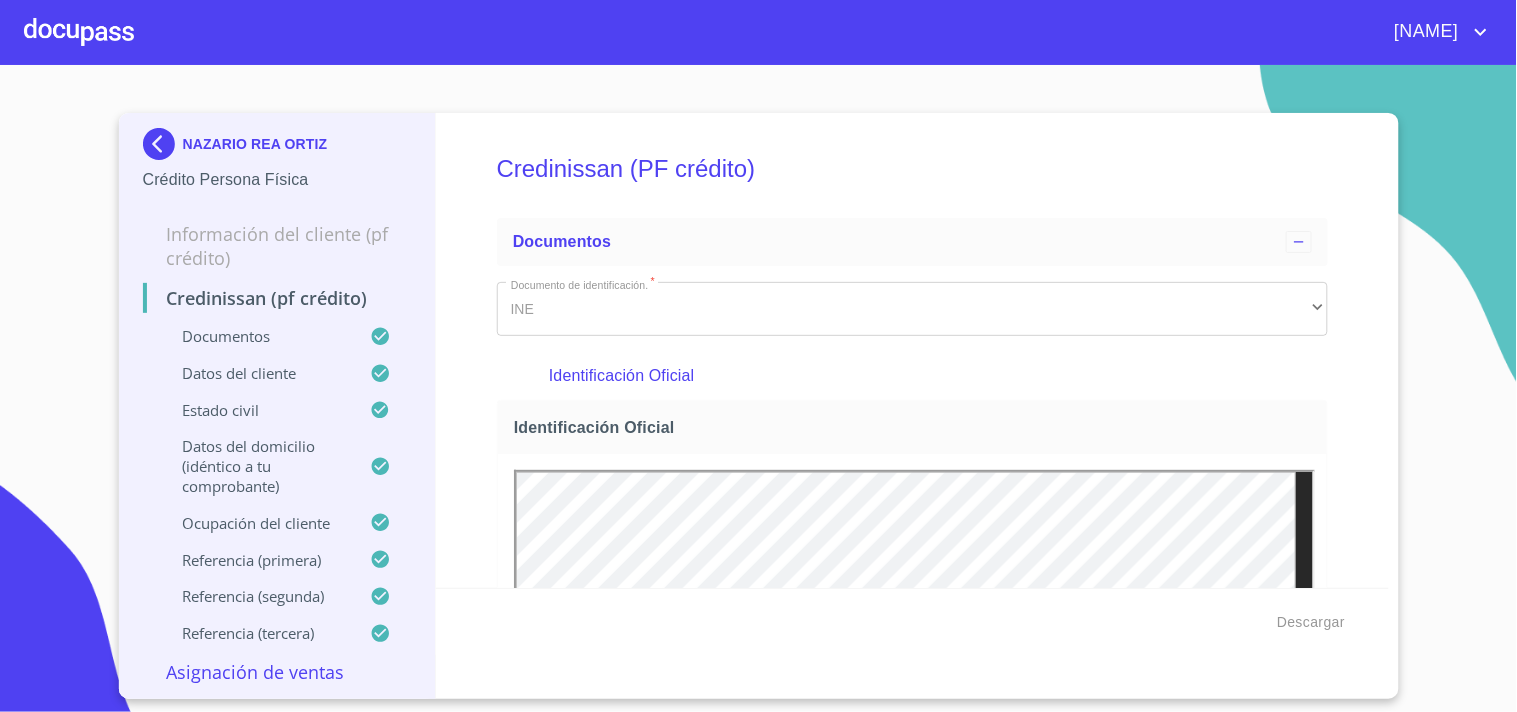 type 